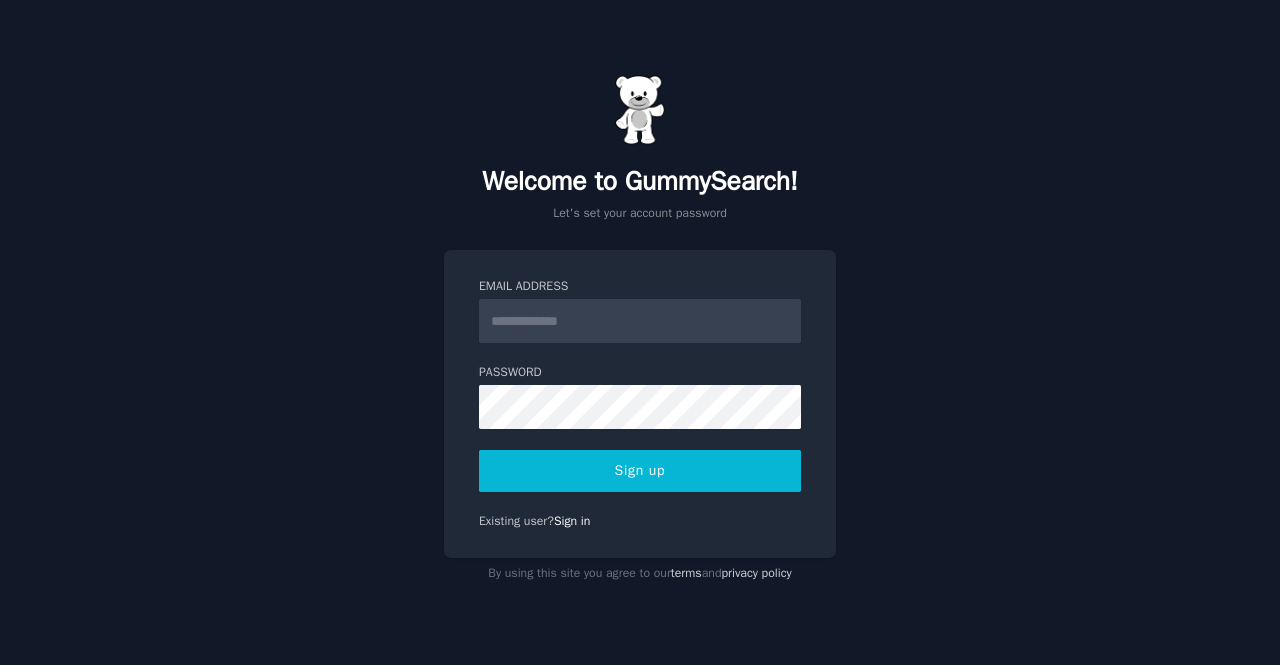 scroll, scrollTop: 0, scrollLeft: 0, axis: both 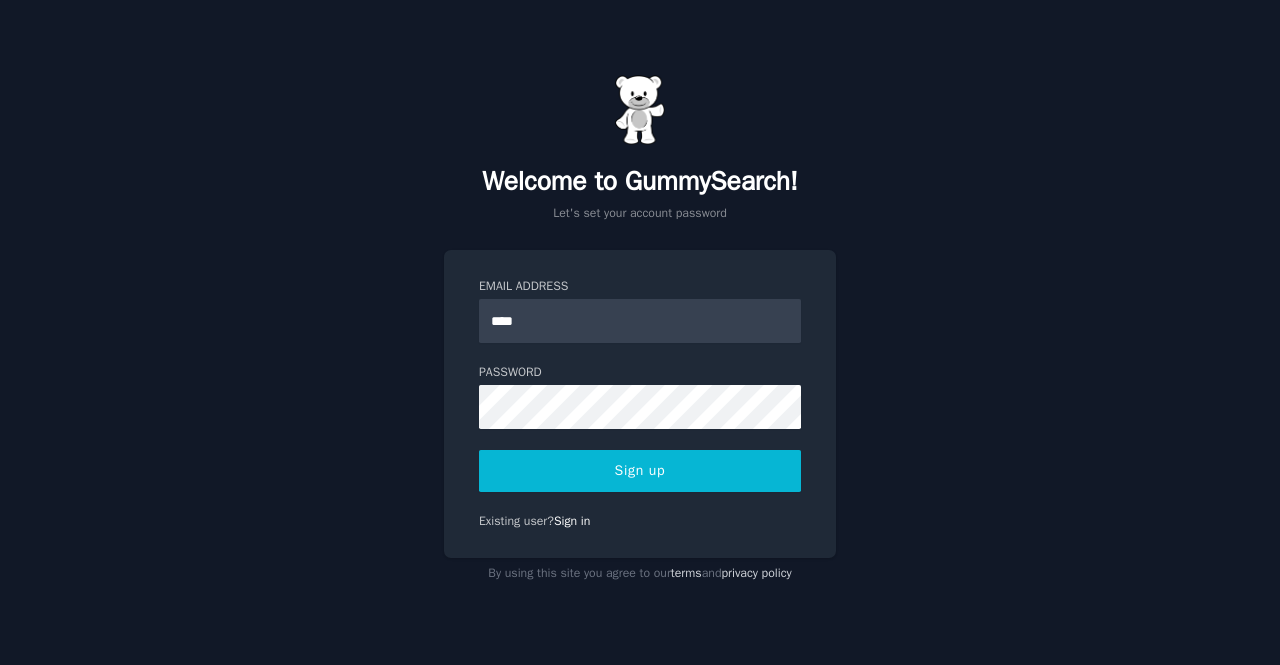 type on "**********" 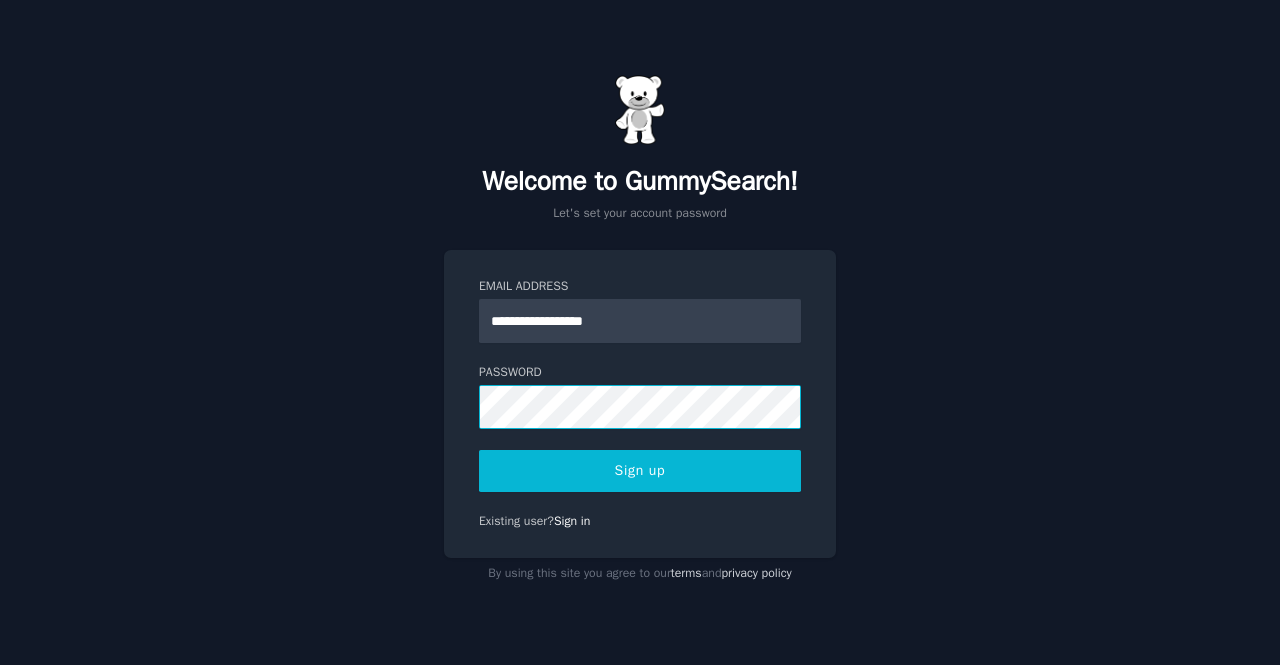 click on "Sign up" at bounding box center [640, 471] 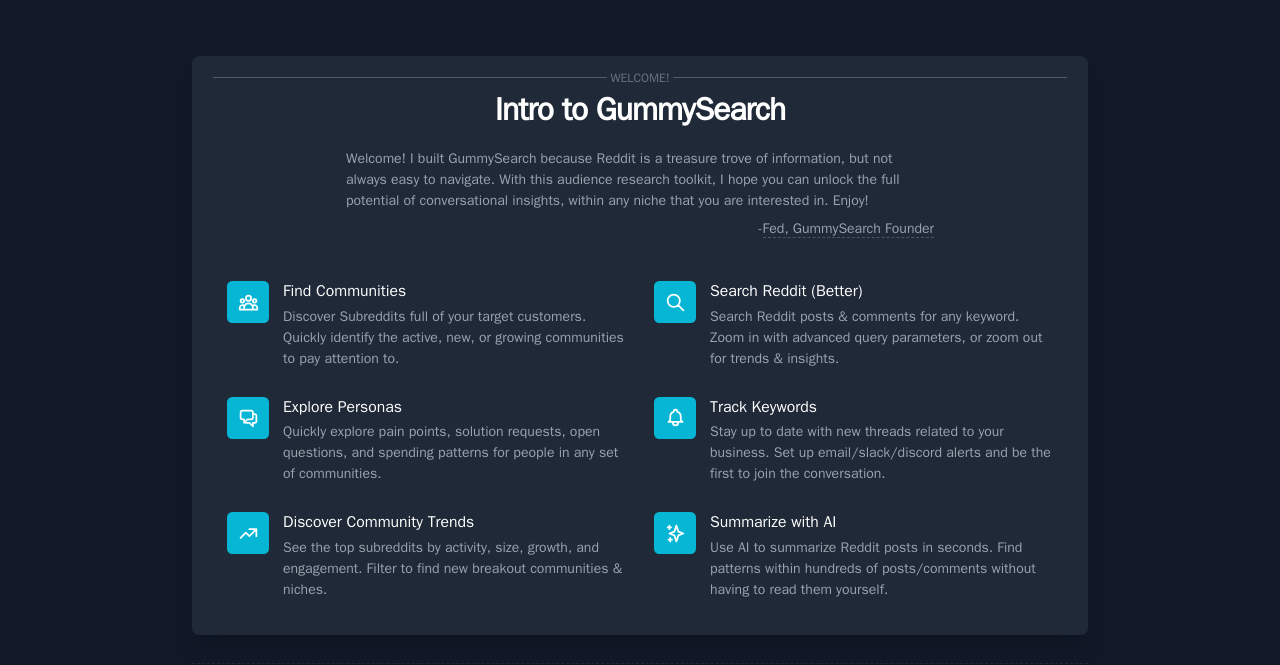 scroll, scrollTop: 0, scrollLeft: 0, axis: both 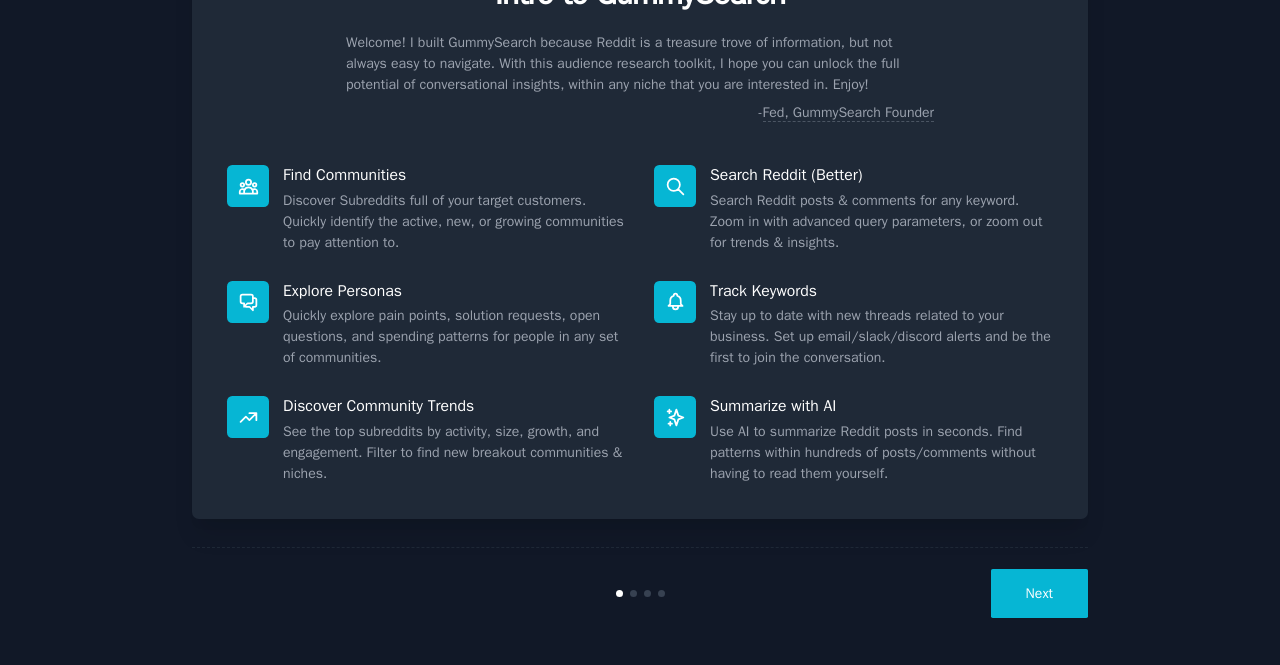click on "Next" at bounding box center [1039, 593] 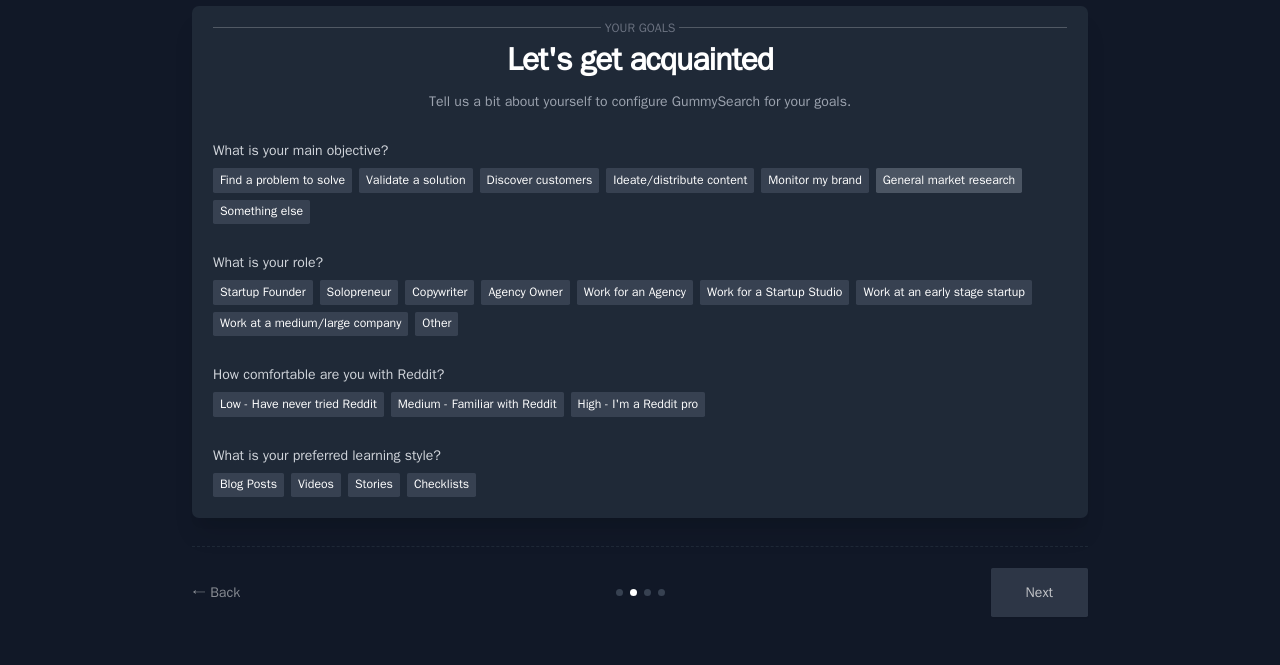 click on "General market research" at bounding box center [949, 180] 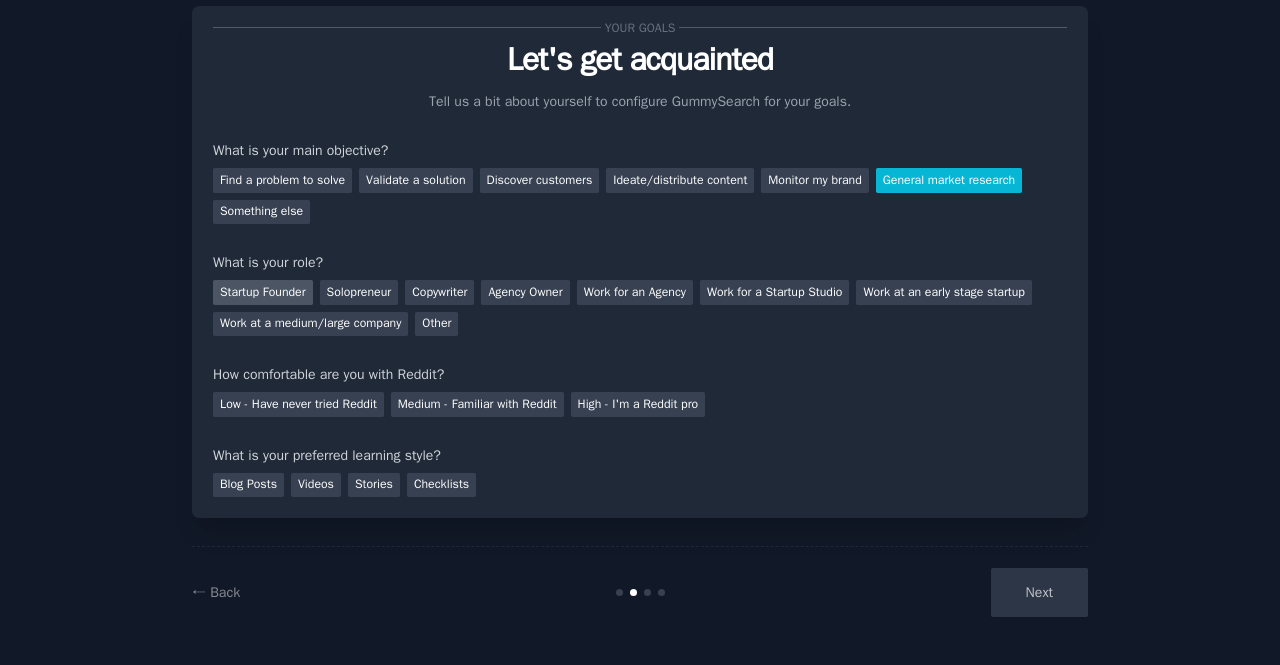 click on "Startup Founder" at bounding box center (263, 292) 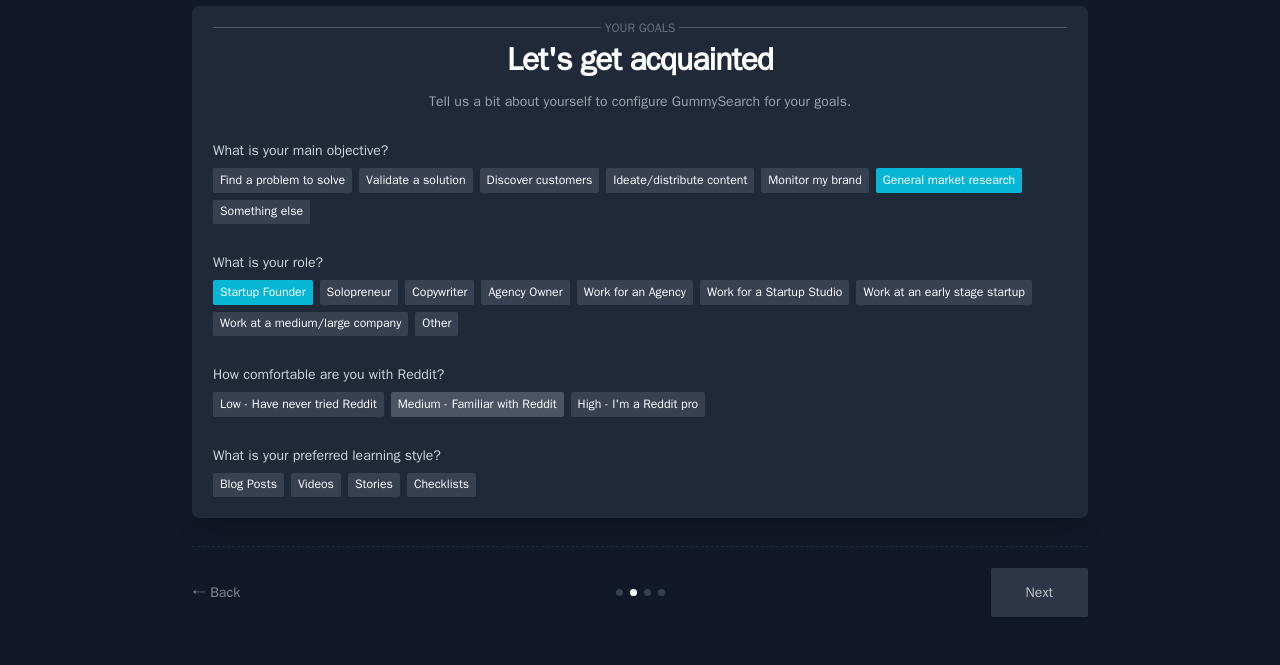 click on "Medium - Familiar with Reddit" at bounding box center (477, 404) 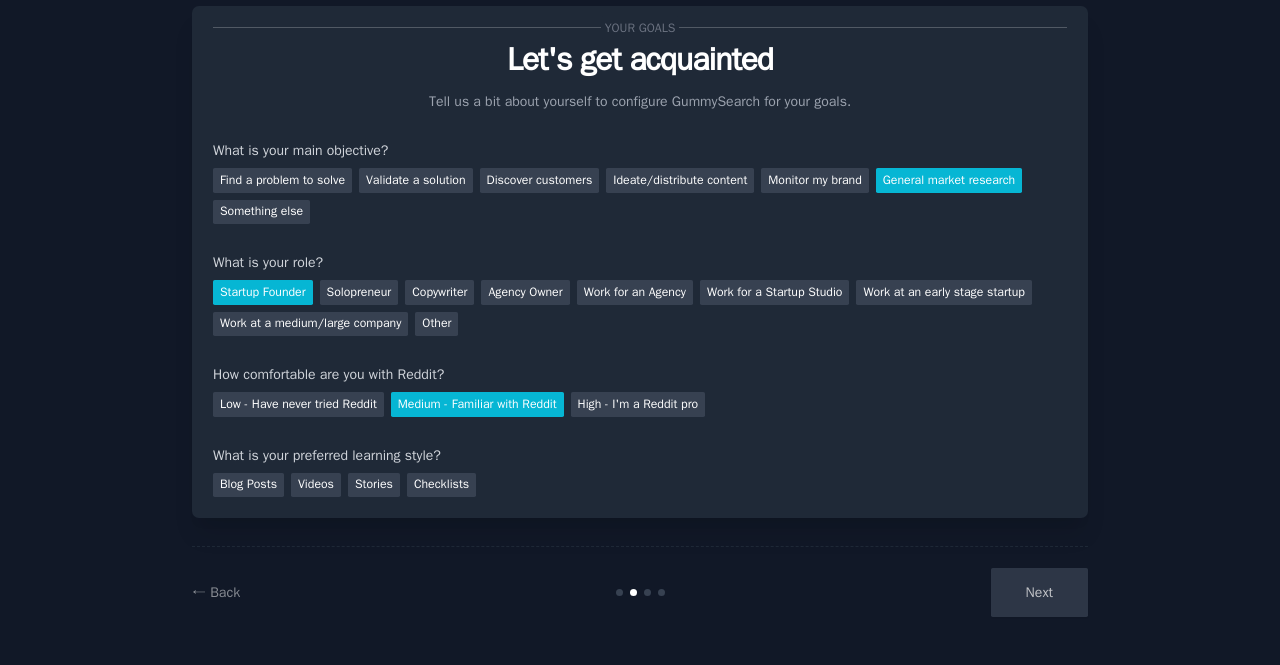 click on "Next" at bounding box center (938, 592) 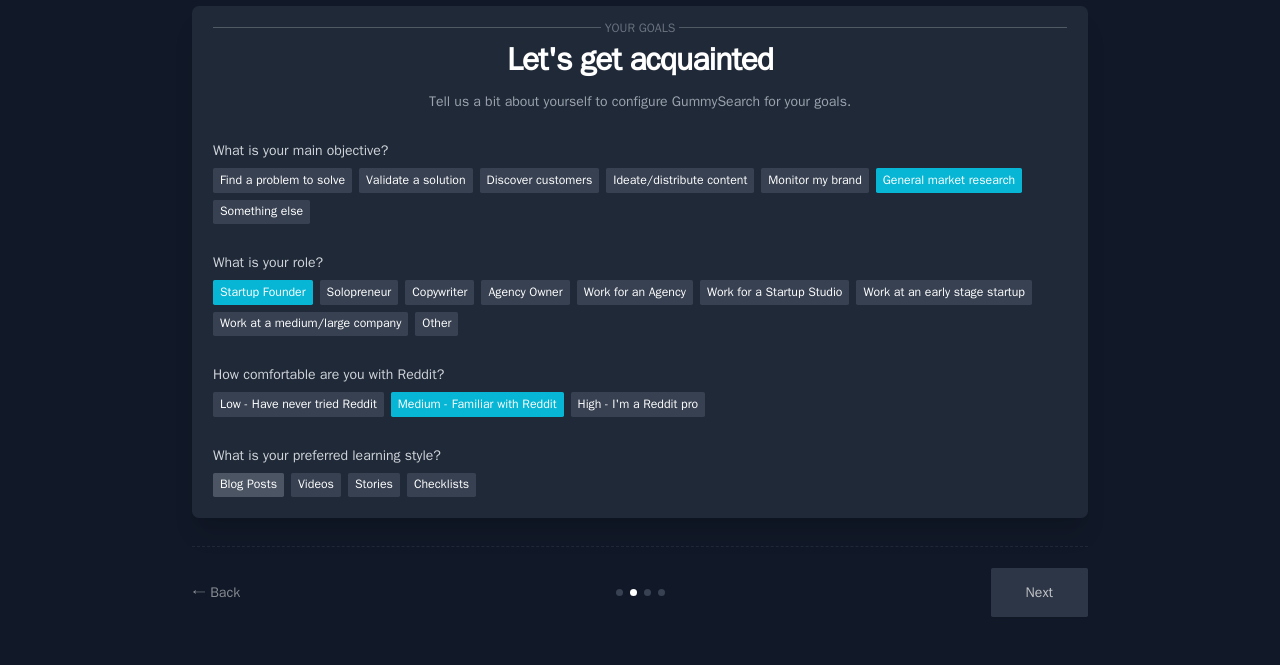 click on "Blog Posts" at bounding box center [248, 485] 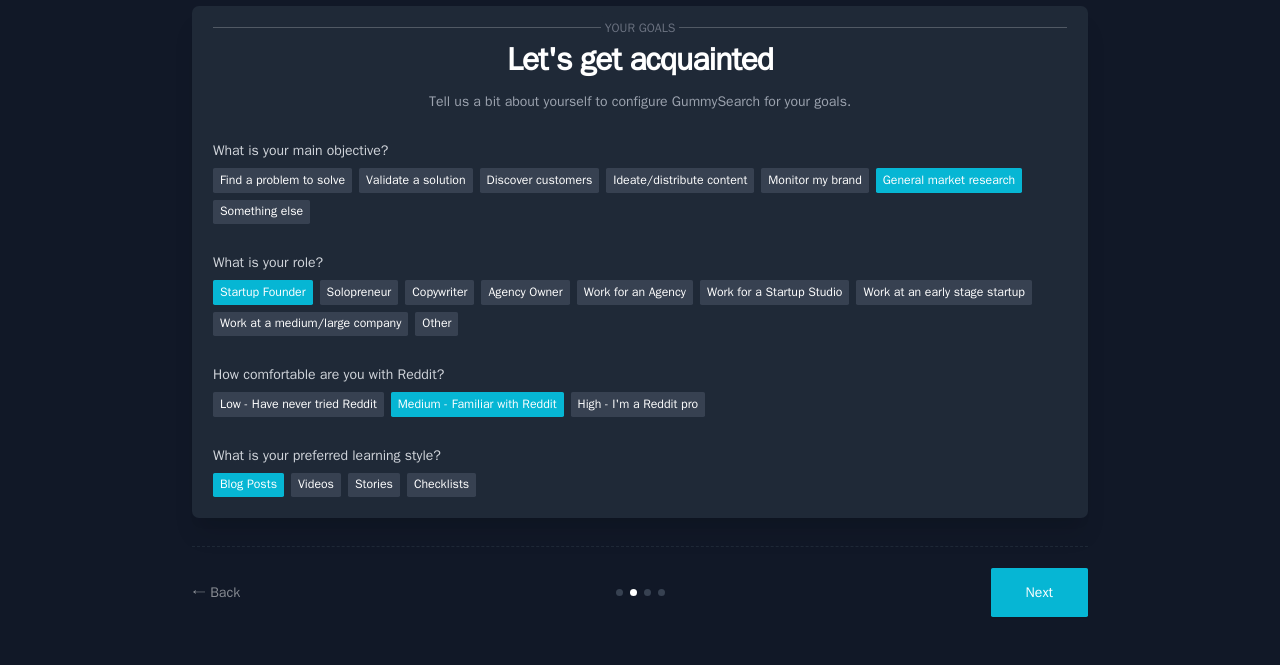 click on "Next" at bounding box center (1039, 592) 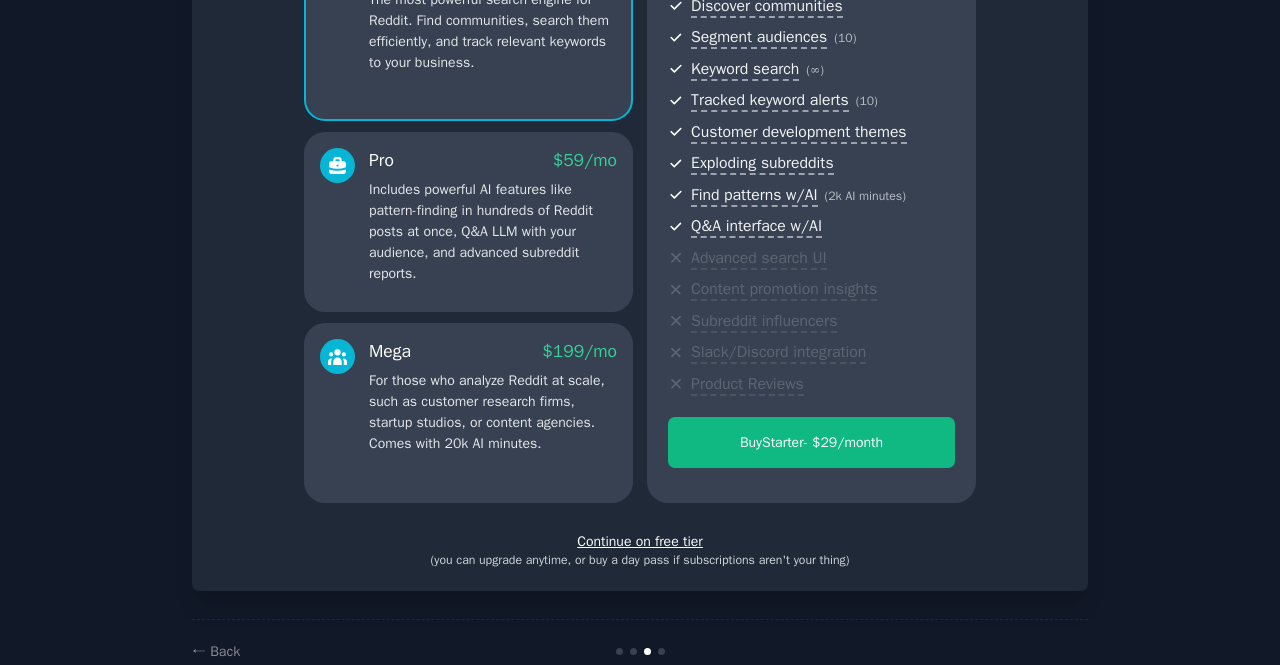 scroll, scrollTop: 282, scrollLeft: 0, axis: vertical 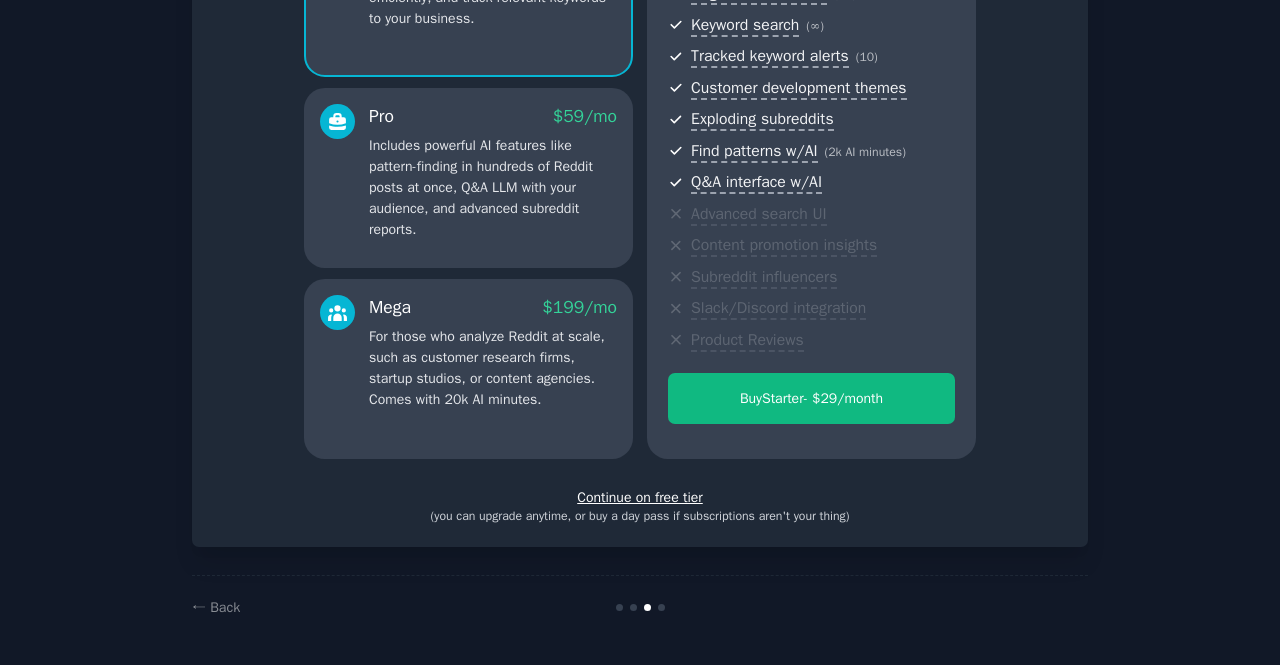 click on "Continue on free tier" at bounding box center [640, 497] 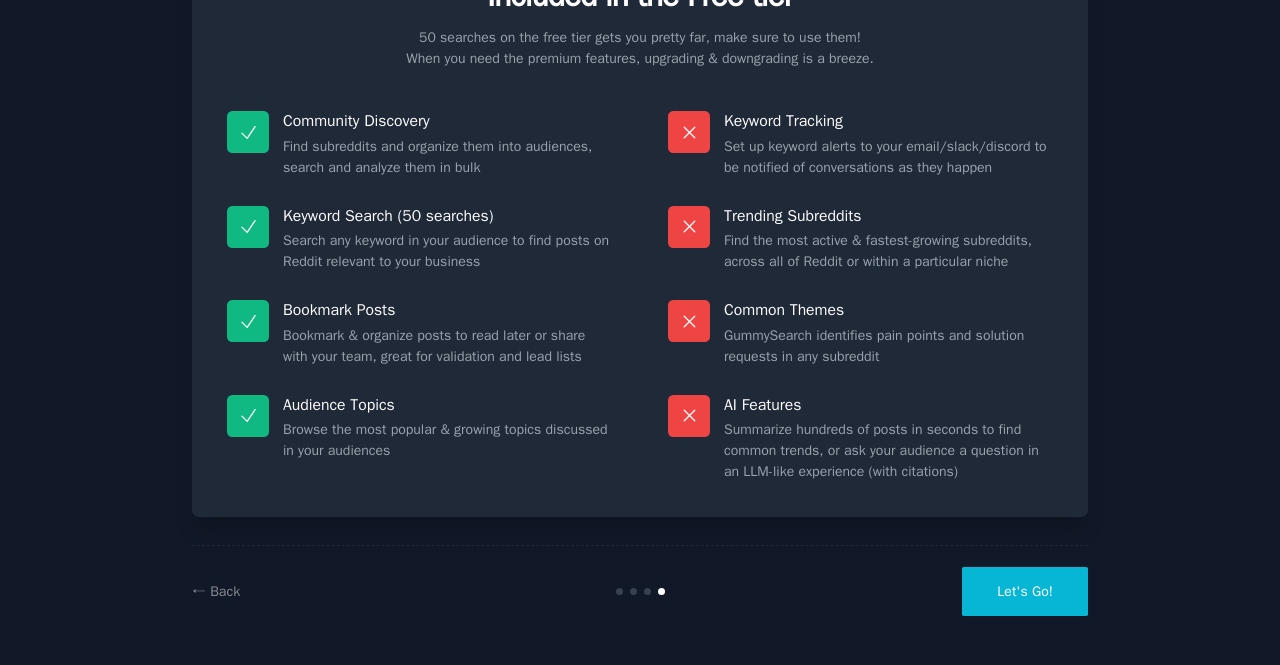 scroll, scrollTop: 113, scrollLeft: 0, axis: vertical 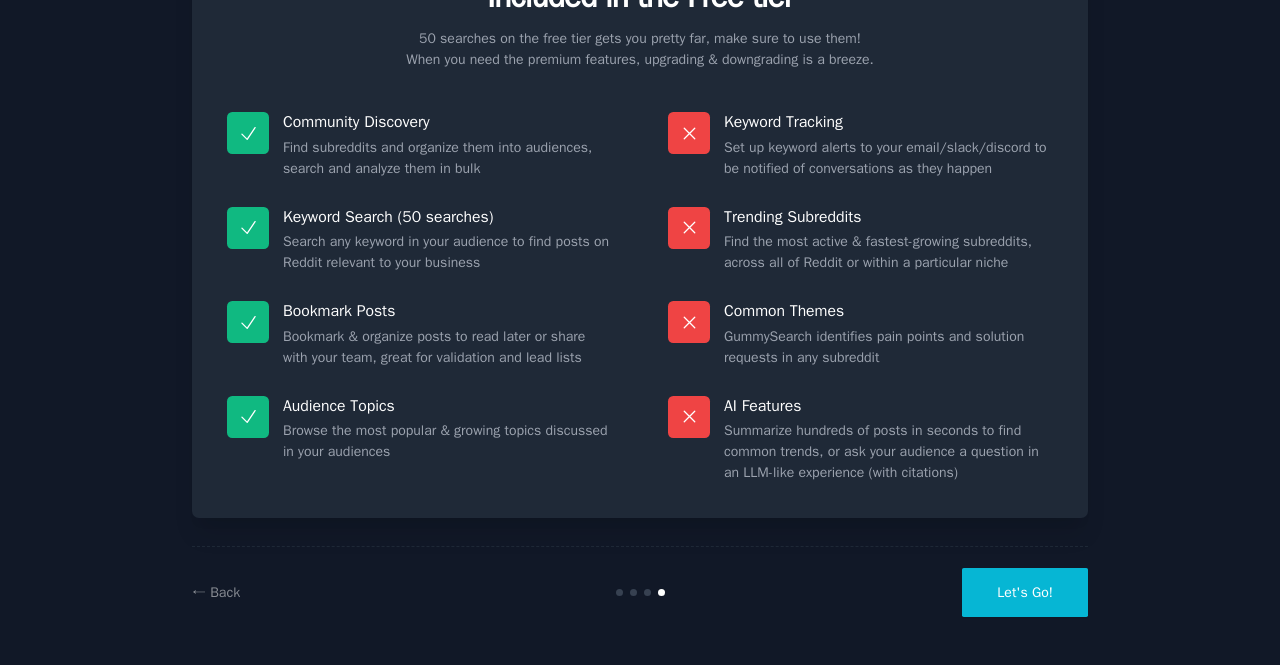 click on "Free plan info Included in the Free tier 50 searches on the free tier gets you pretty far, make sure to use them! When you need the premium features, upgrading & downgrading is a breeze. Community Discovery Find subreddits and organize them into audiences, search and analyze them in bulk Keyword Search (50 searches) Search any keyword in your audience to find posts on Reddit relevant to your business Bookmark Posts Bookmark & organize posts to read later or share with your team, great for validation and lead lists Audience Topics Browse the most popular & growing topics discussed in your audiences Keyword Tracking Set up keyword alerts to your email/slack/discord to be notified of conversations as they happen Trending Subreddits Find the most active & fastest-growing subreddits, across all of Reddit or within a particular niche Common Themes GummySearch identifies pain points and solution requests in any subreddit AI Features ← Back Let's Go!" at bounding box center (640, 276) 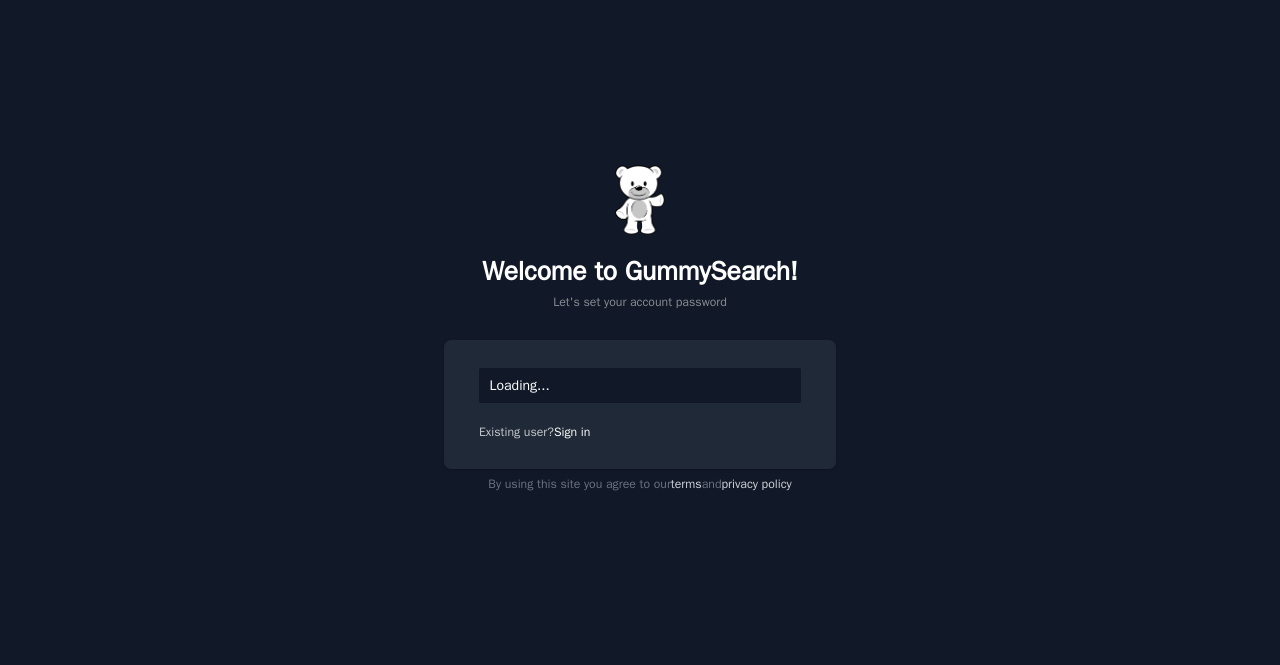 scroll, scrollTop: 0, scrollLeft: 0, axis: both 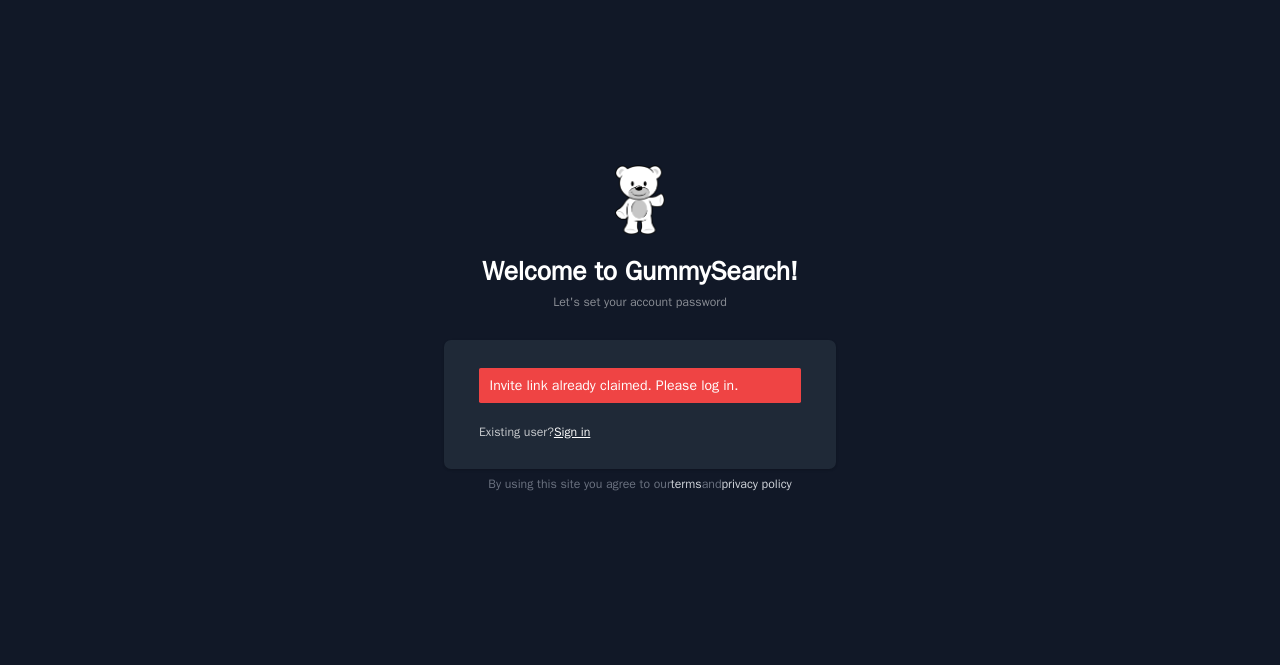 click on "Sign in" at bounding box center (572, 432) 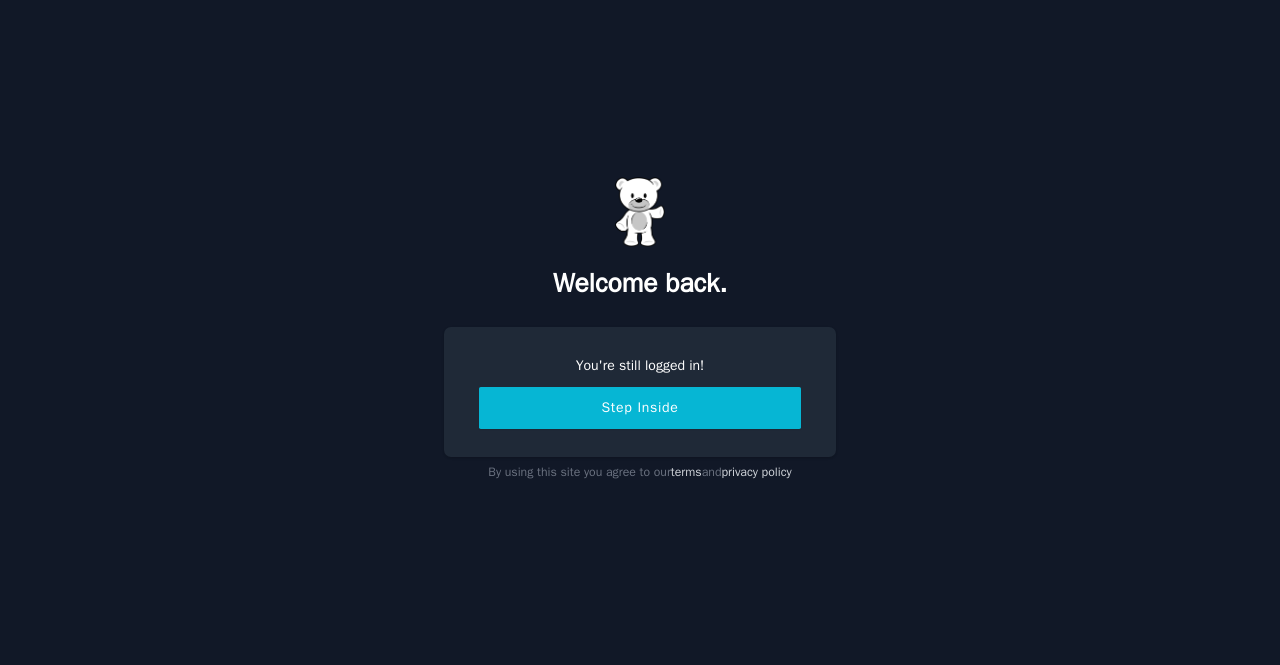 click on "Step Inside" at bounding box center (640, 408) 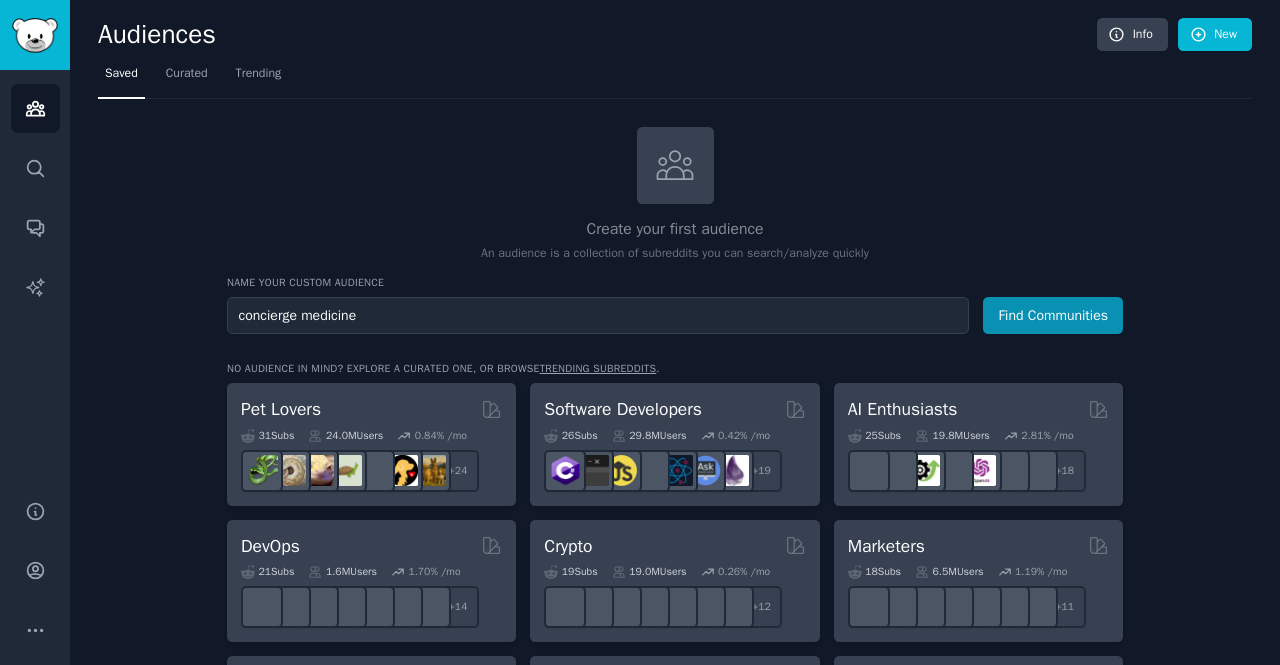 type on "concierge medicine" 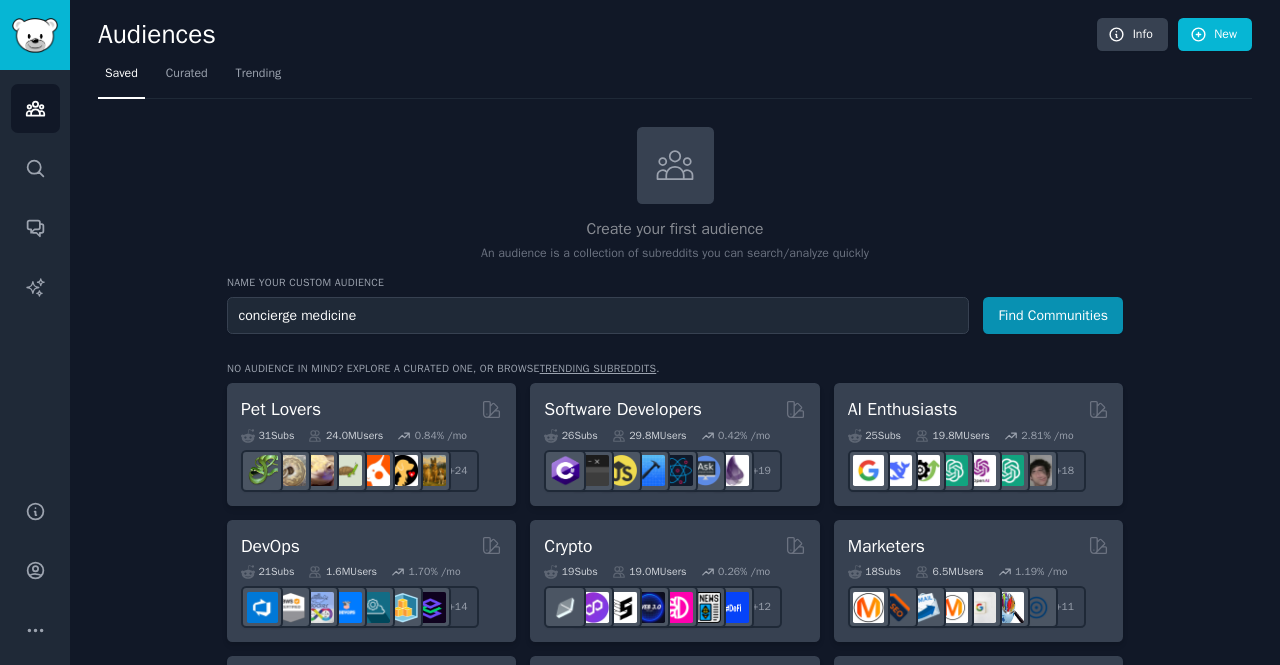 click on "Find Communities" at bounding box center (1053, 315) 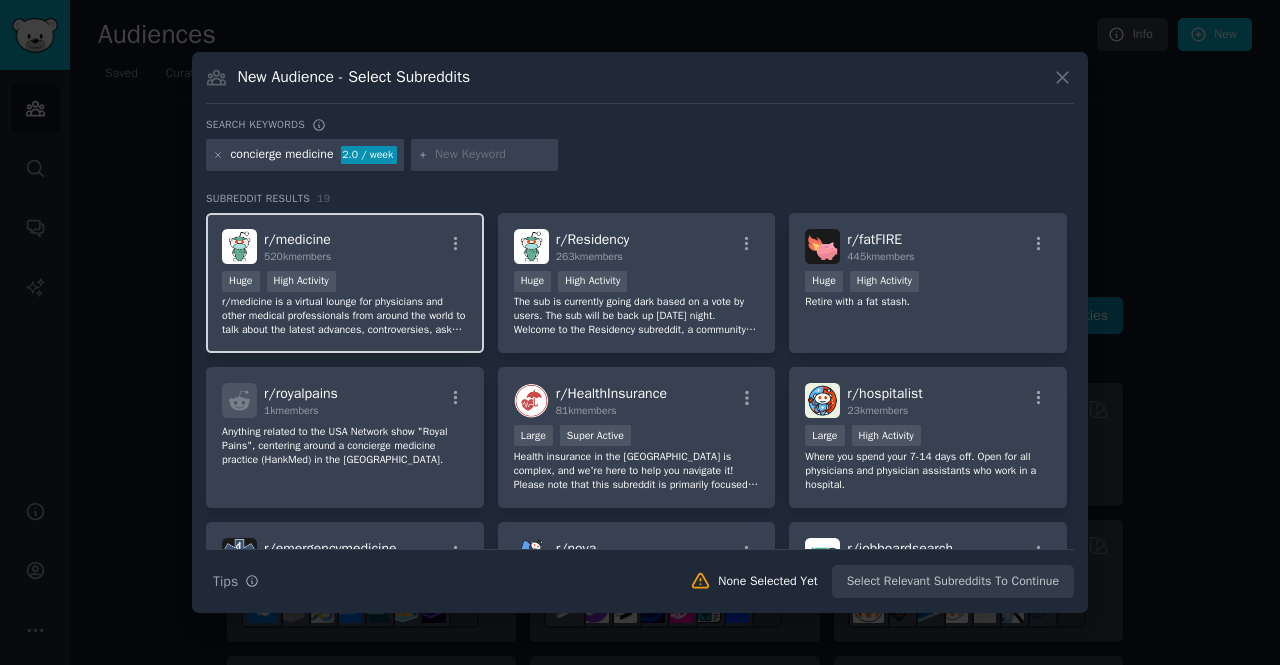 click on "r/ medicine 520k  members Huge High Activity r/medicine is a virtual lounge for physicians and other medical professionals from around the world to talk about the latest advances, controversies, ask questions of each other, have a laugh, or share a difficult moment. This is a highly moderated subreddit. Please read the rules carefully before posting or commenting. User flair is now required to post here." at bounding box center [345, 283] 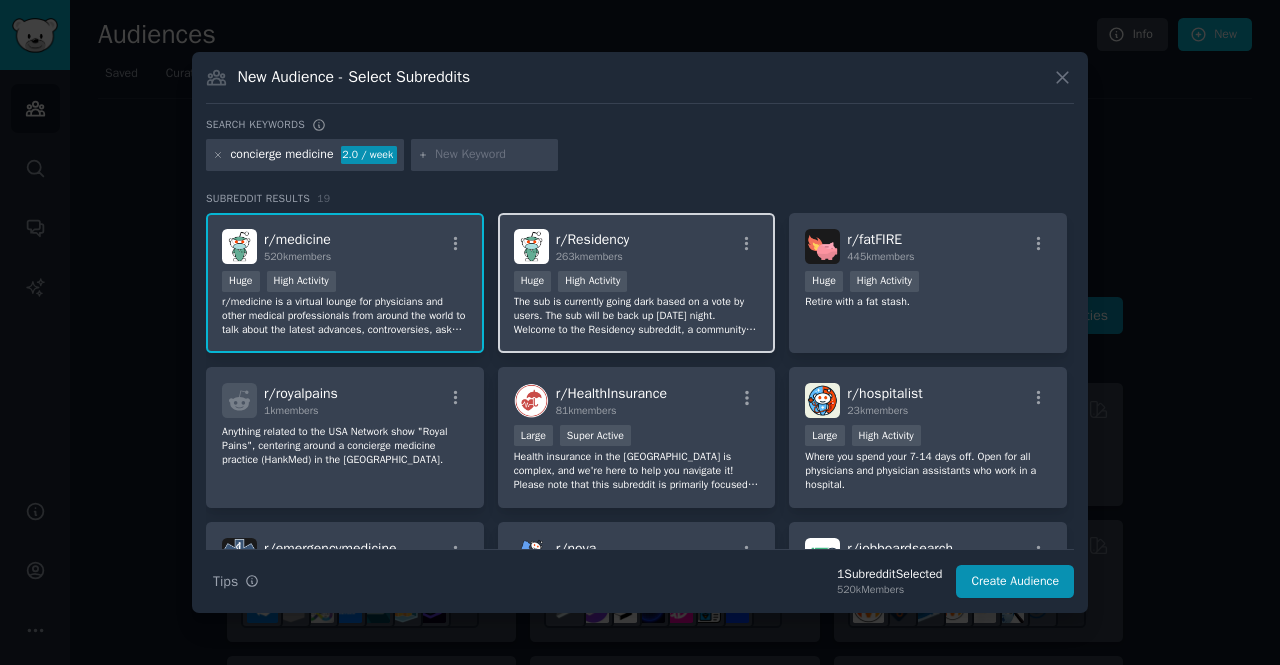 click on "The sub is currently going dark based on a vote by users. The sub will be back up tomorrow night.
Welcome to the Residency subreddit, a community of interns and residents who are just trying to make it through training!
This is a subreddit specifically for interns and residents to get together and discuss issues concerning their training and medicine/surgery." at bounding box center (637, 316) 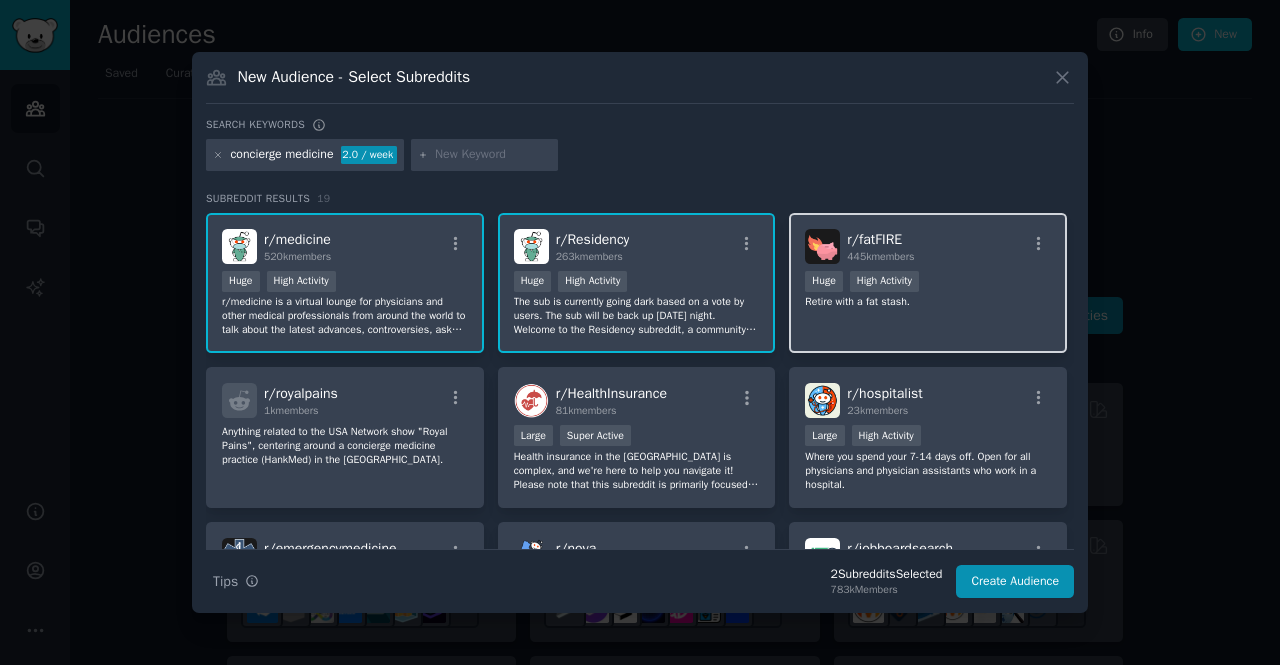 click on ">= 80th percentile for submissions / day Huge High Activity" at bounding box center [928, 283] 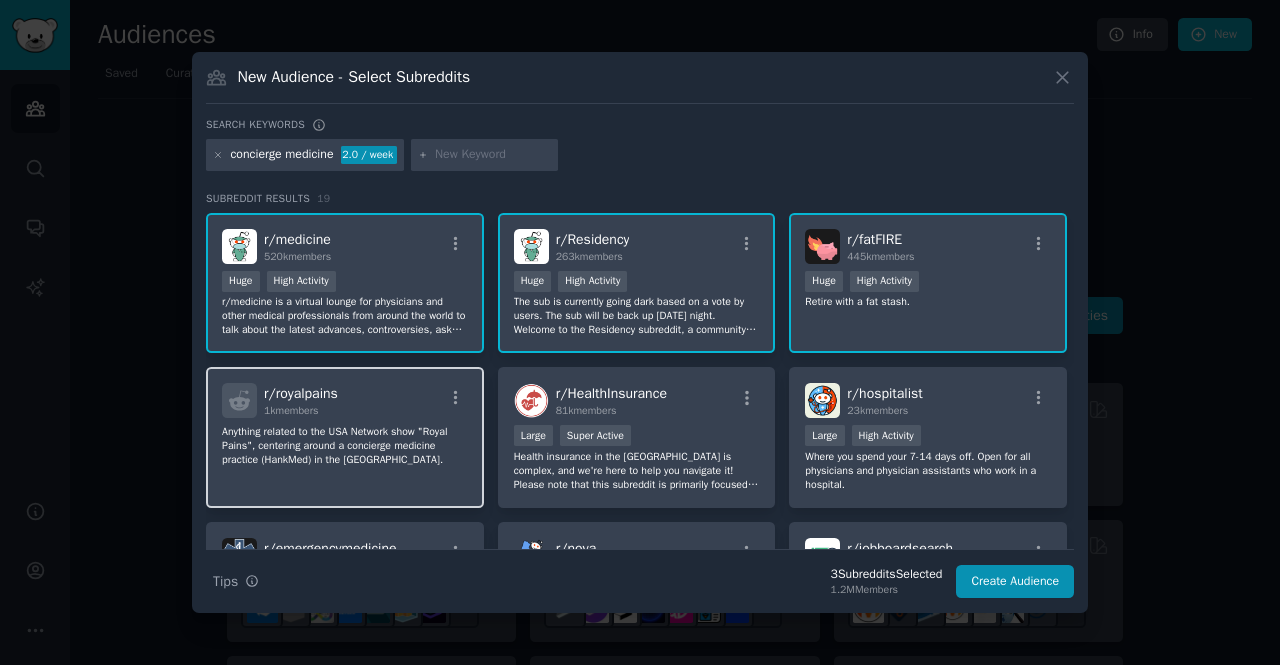 click on "r/ royalpains 1k  members" at bounding box center (345, 400) 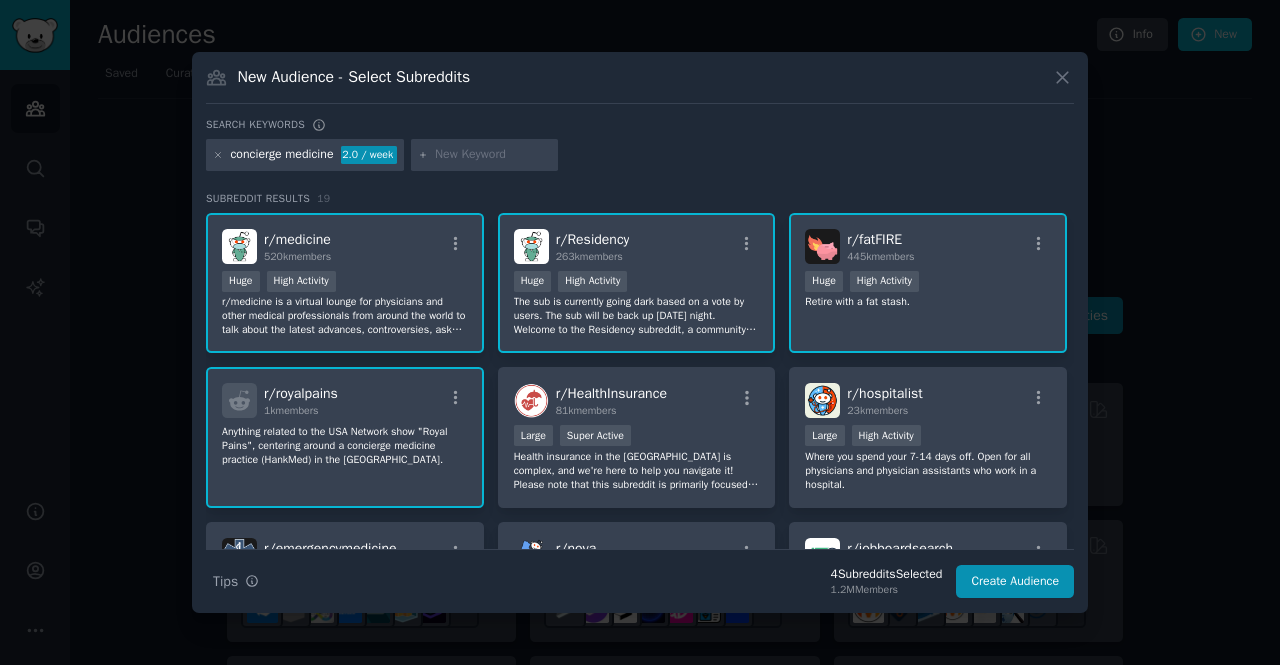 click on "r/ royalpains 1k  members" at bounding box center [345, 400] 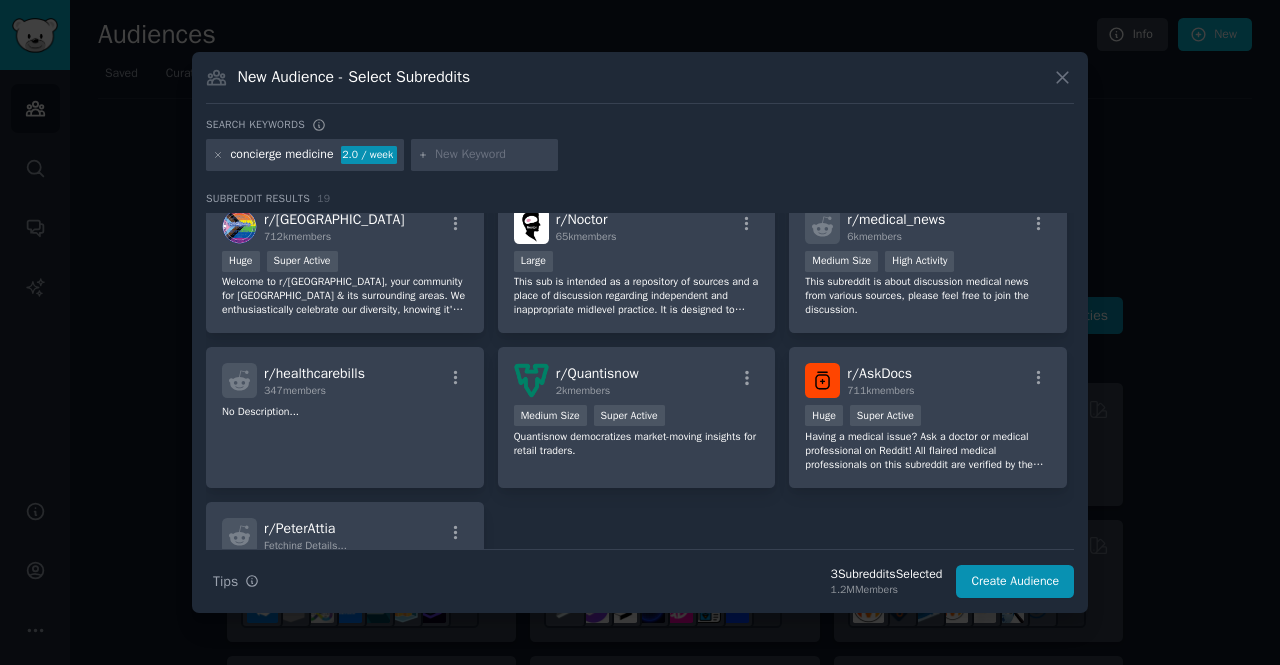 scroll, scrollTop: 639, scrollLeft: 0, axis: vertical 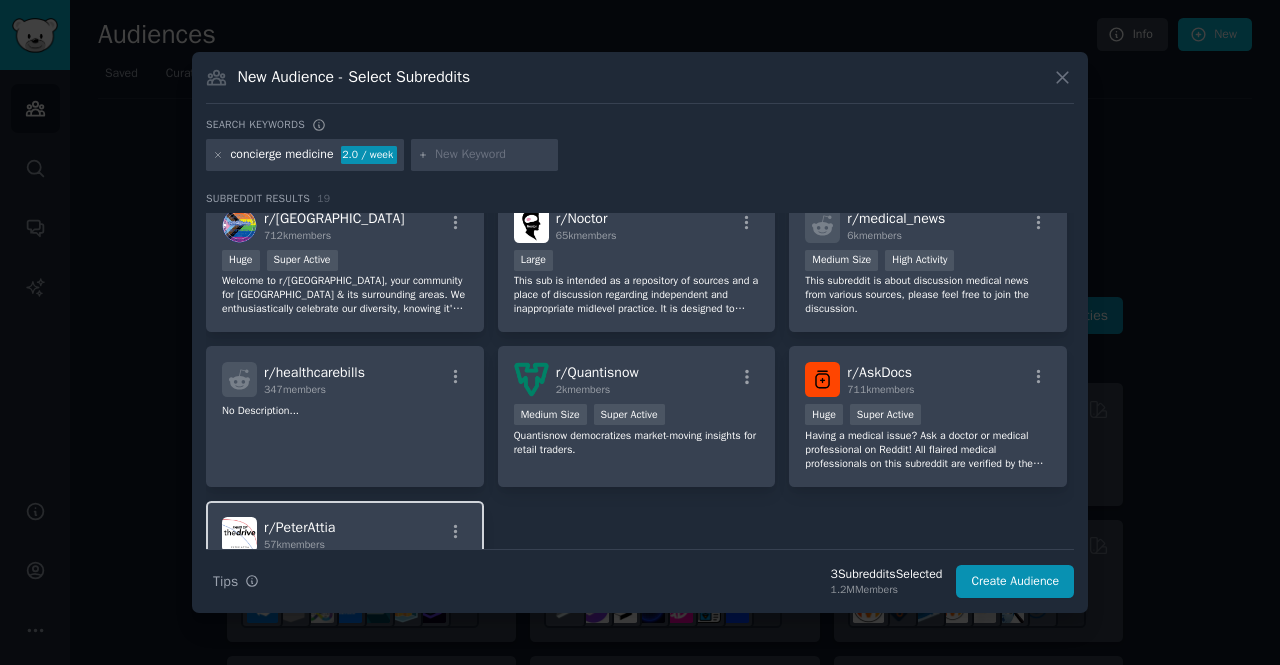 click on "r/ PeterAttia 57k  members" at bounding box center (345, 534) 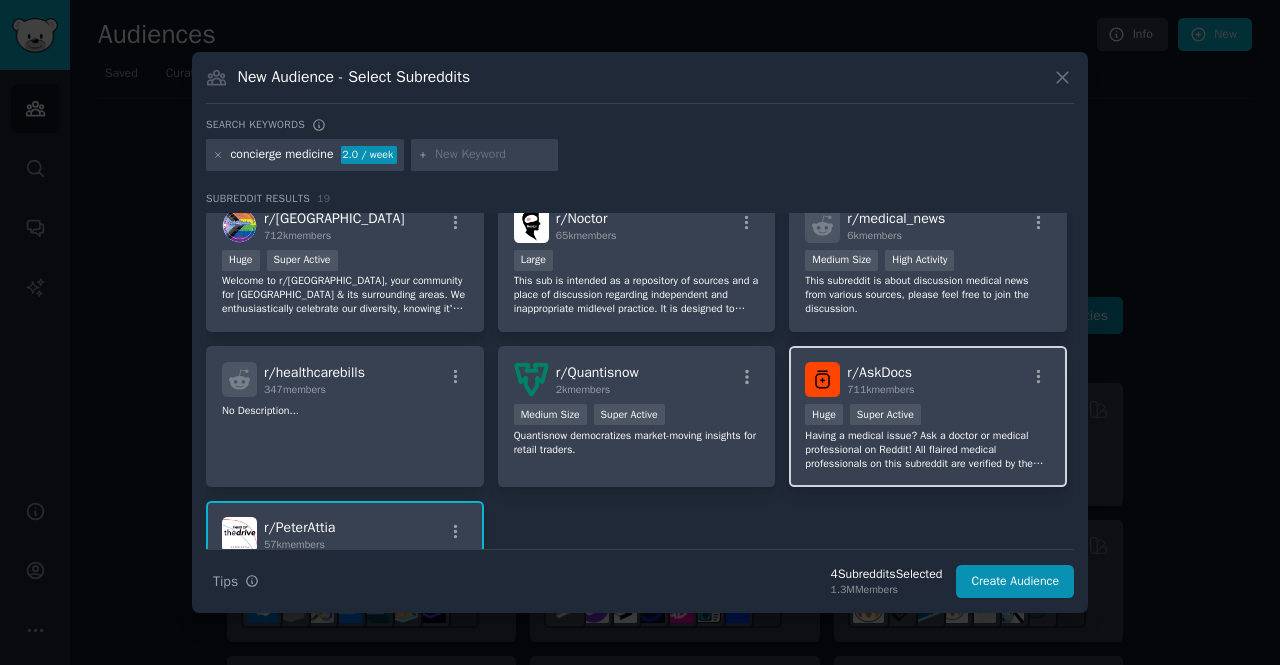 click on "Huge Super Active" at bounding box center (928, 416) 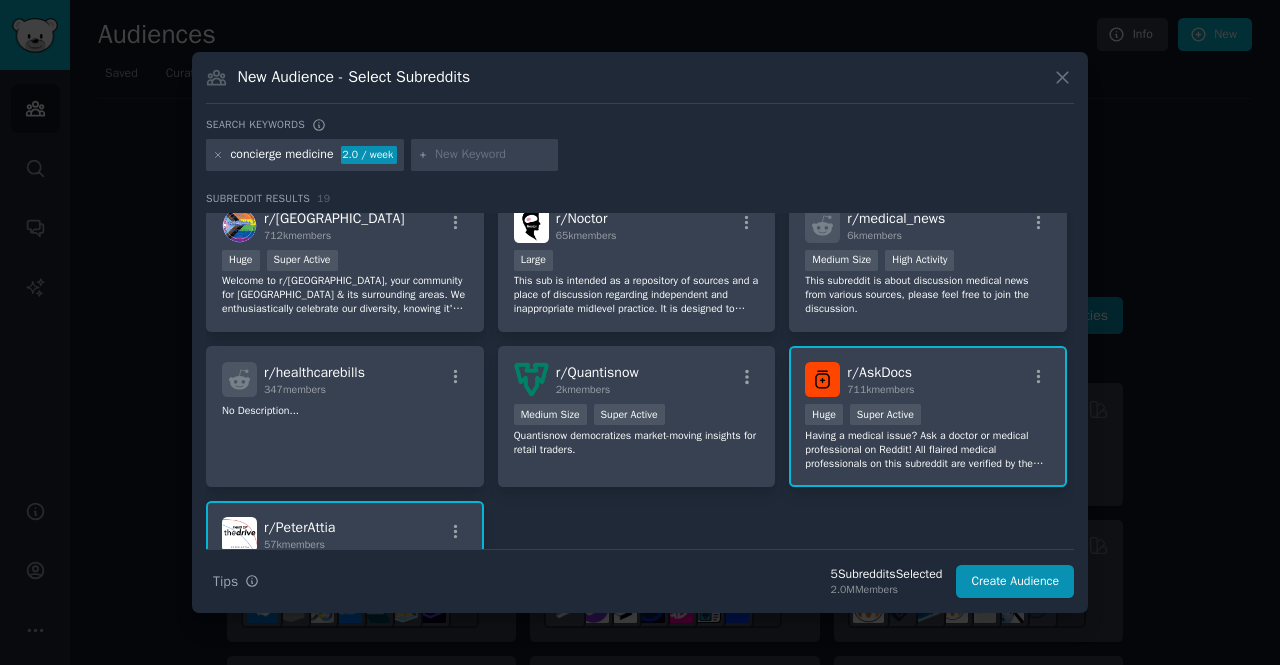 scroll, scrollTop: 801, scrollLeft: 0, axis: vertical 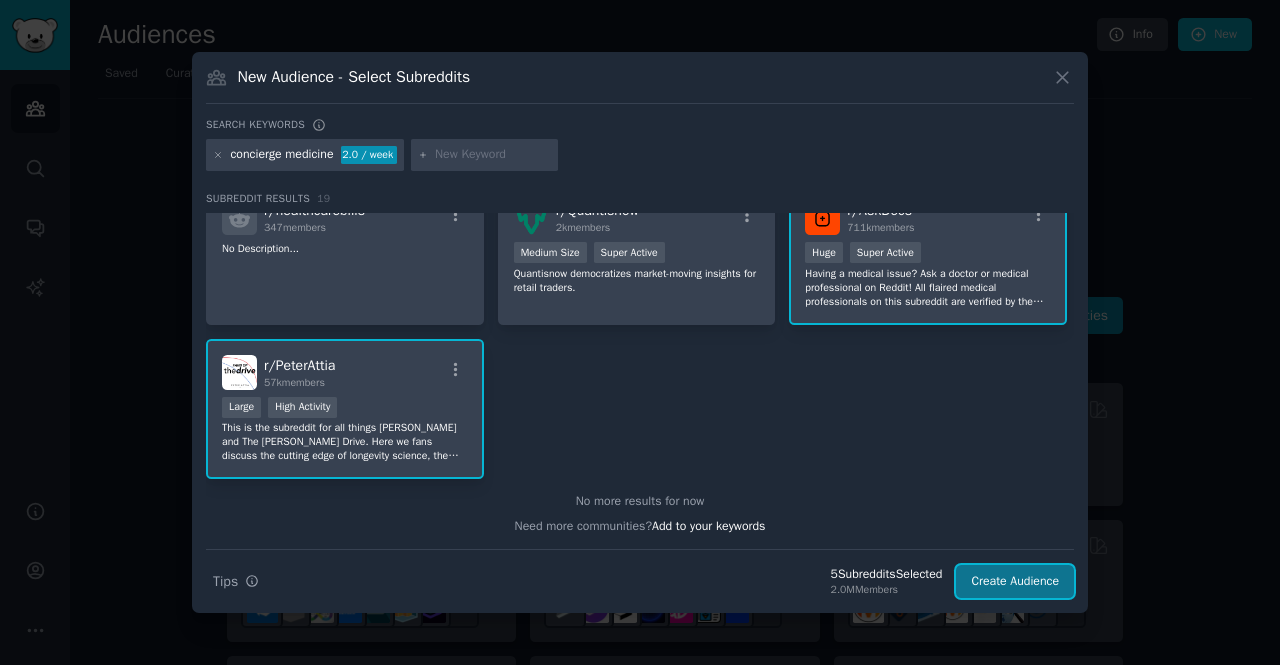 click on "Create Audience" at bounding box center (1015, 582) 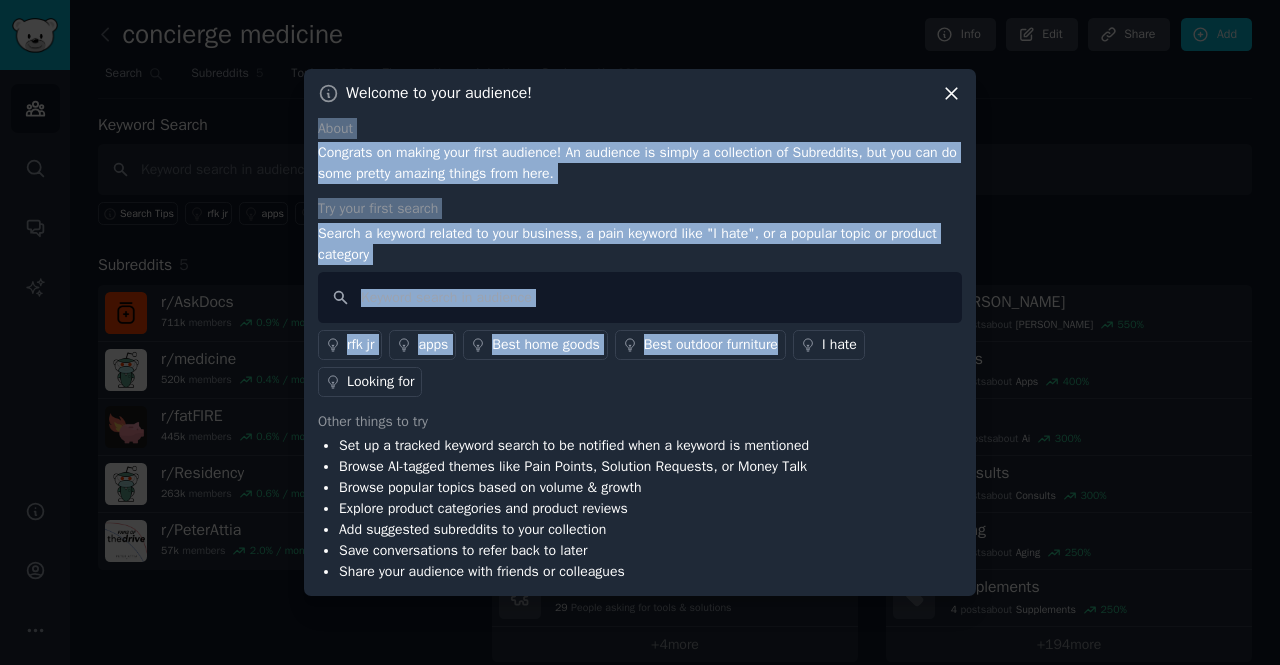 drag, startPoint x: 938, startPoint y: 93, endPoint x: 744, endPoint y: 374, distance: 341.46304 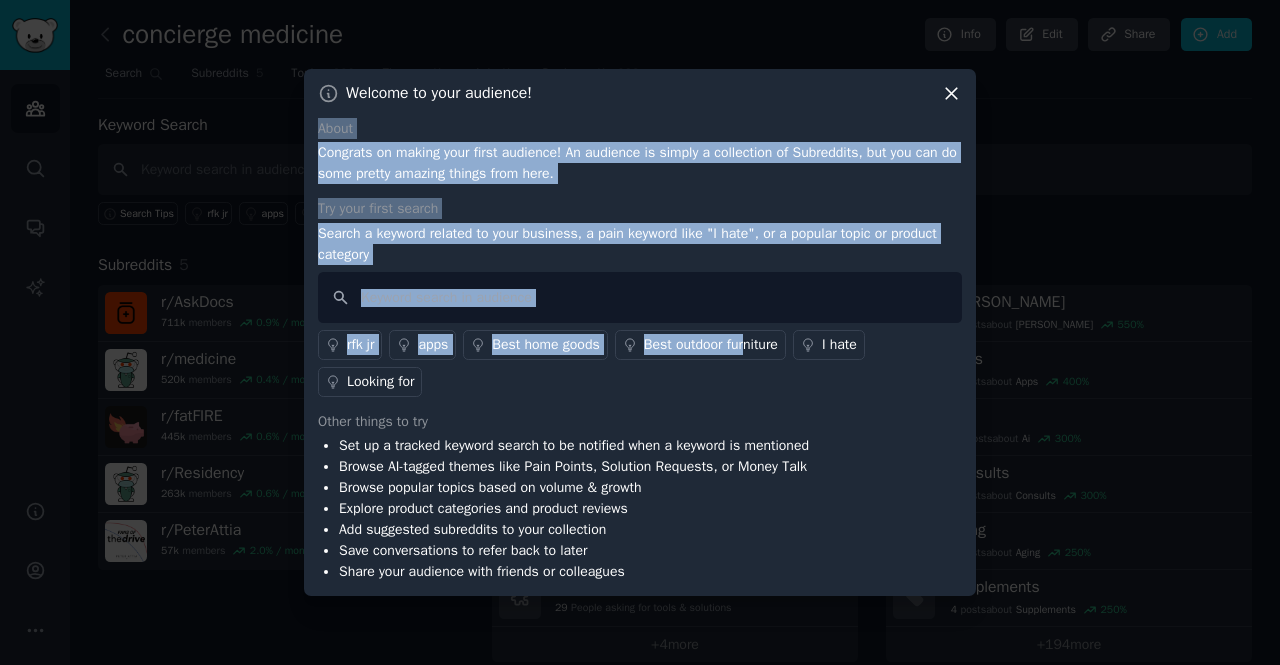 click on "Welcome to your audience! About Congrats on making your first audience! An audience is simply a collection of Subreddits, but you can do some pretty amazing things from here. Try your first search Search a keyword related to your business, a pain keyword like "I hate", or a popular topic or product category rfk jr apps Best home goods Best outdoor furniture I hate Looking for Other things to try Set up a tracked keyword search to be notified when a keyword is mentioned Browse AI-tagged themes like Pain Points, Solution Requests, or Money Talk Browse popular topics based on volume & growth Explore product categories and product reviews Add suggested subreddits to your collection Save conversations to refer back to later Share your audience with friends or colleagues" at bounding box center [640, 333] 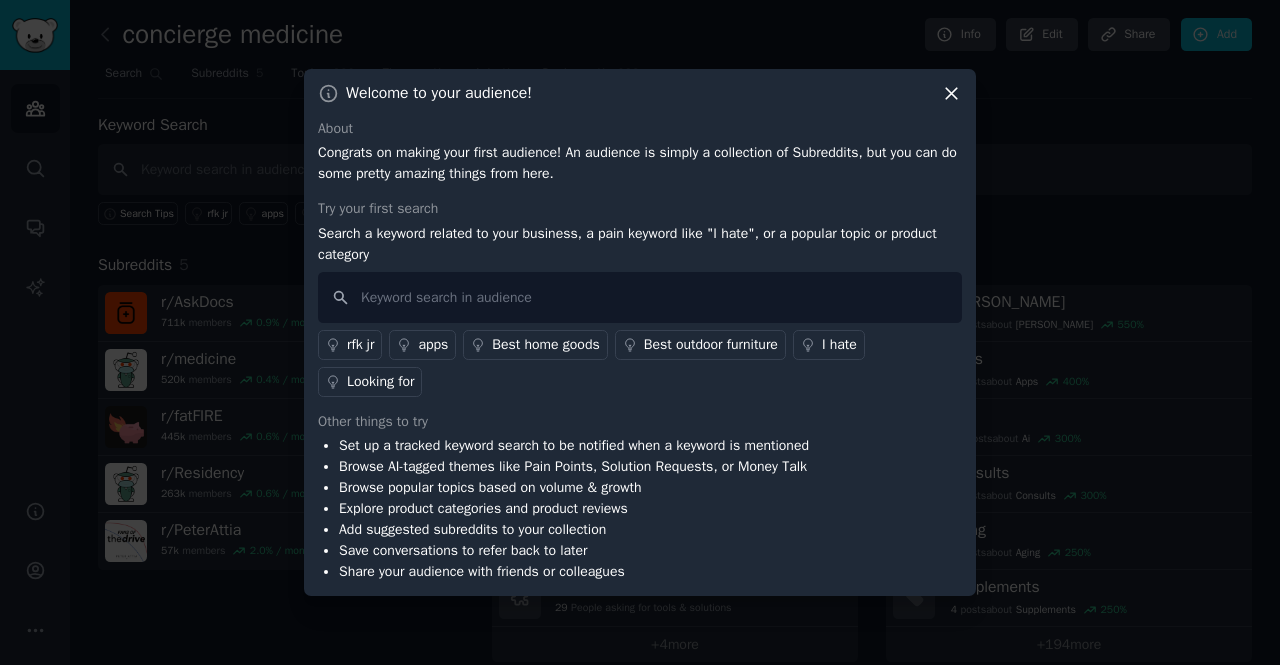 click 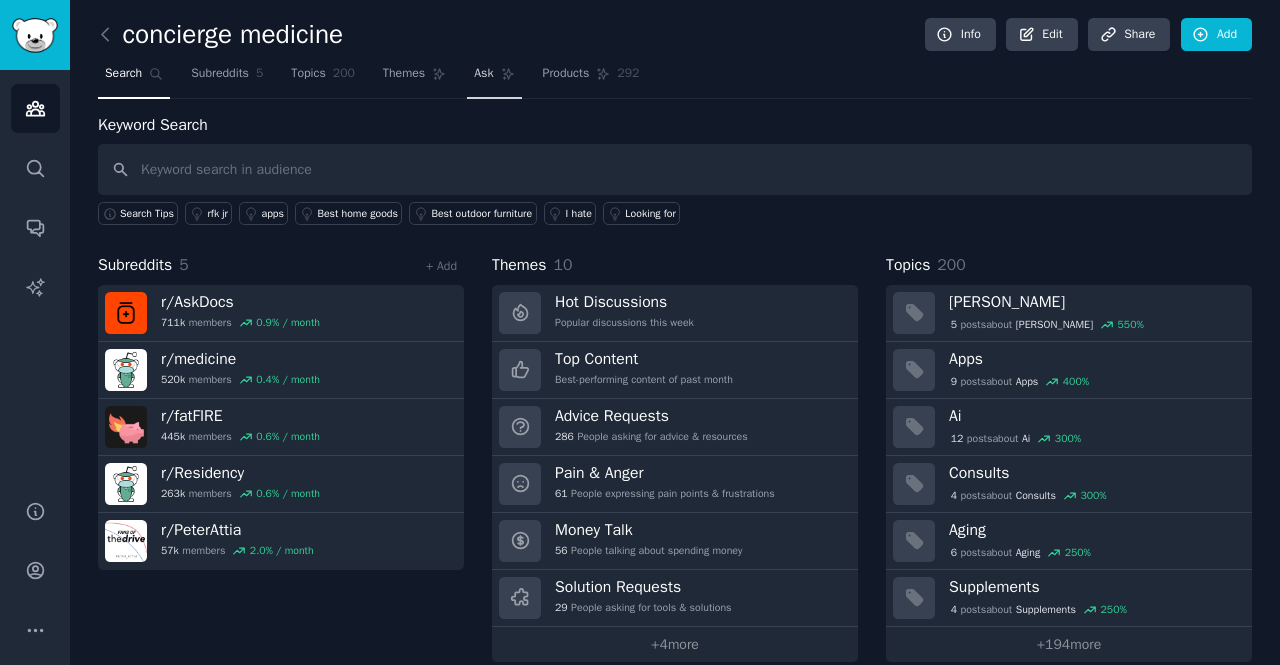 click on "Ask" at bounding box center (494, 78) 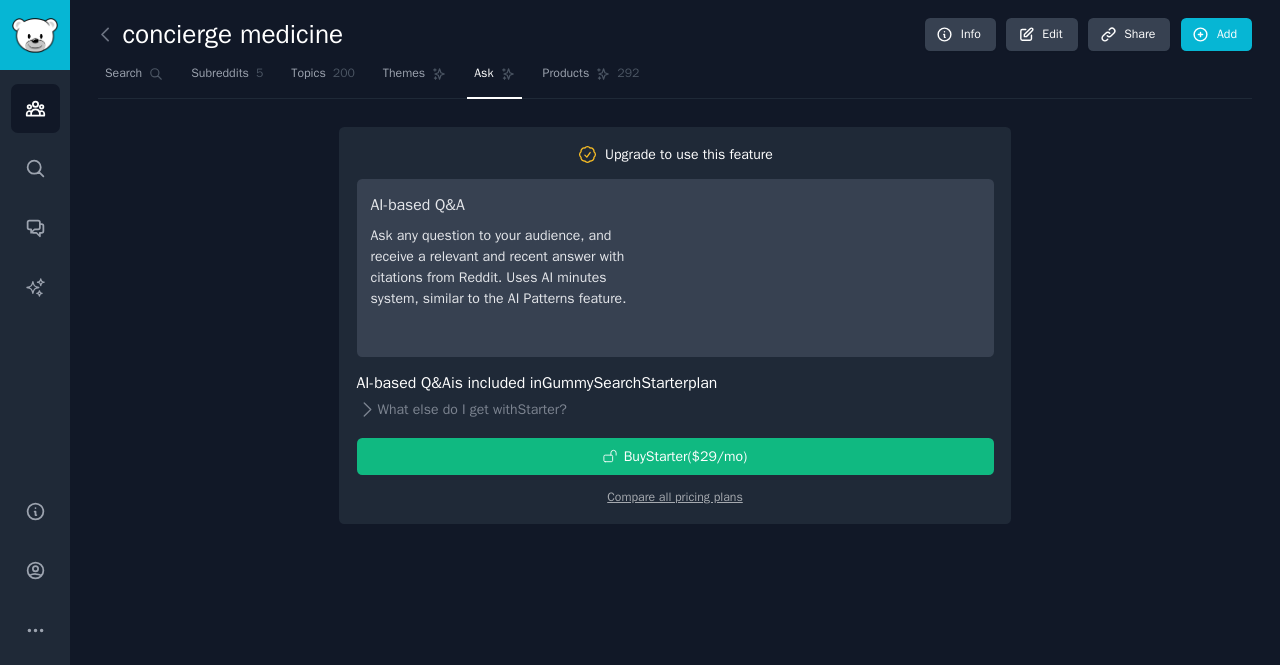click on "Ask any question to your audience, and receive a relevant and recent answer with citations from Reddit. Uses AI minutes system, similar to the AI Patterns feature." at bounding box center (511, 267) 